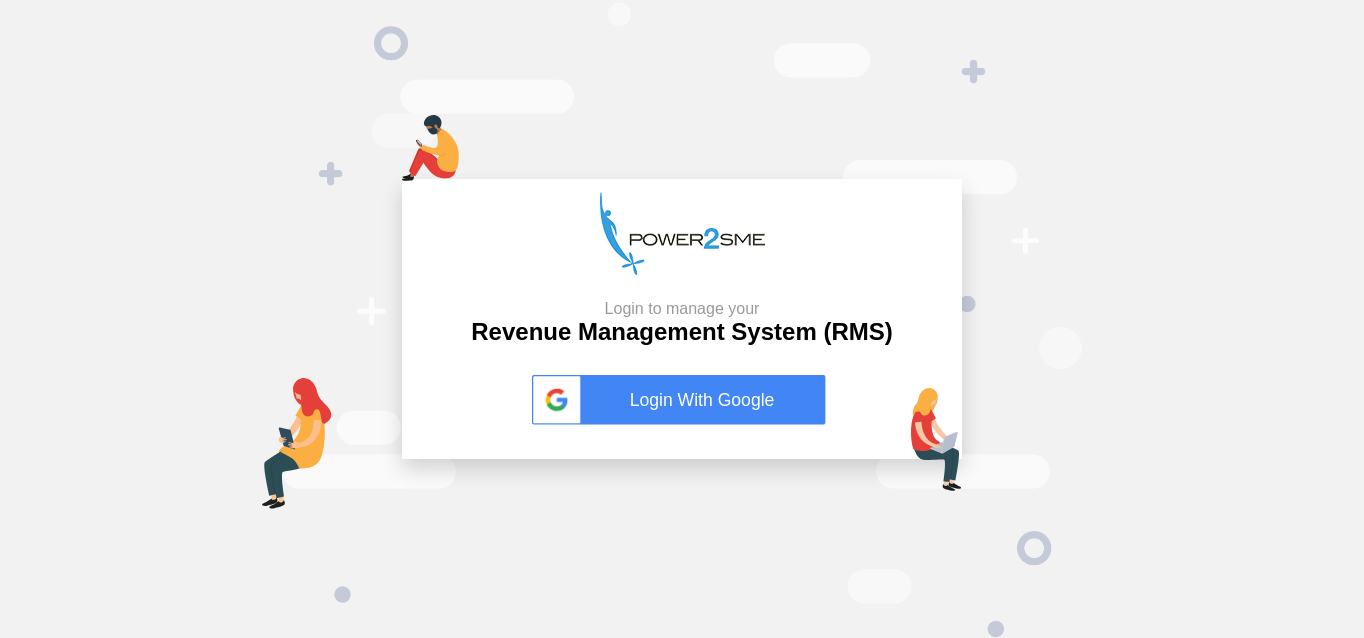 scroll, scrollTop: 0, scrollLeft: 0, axis: both 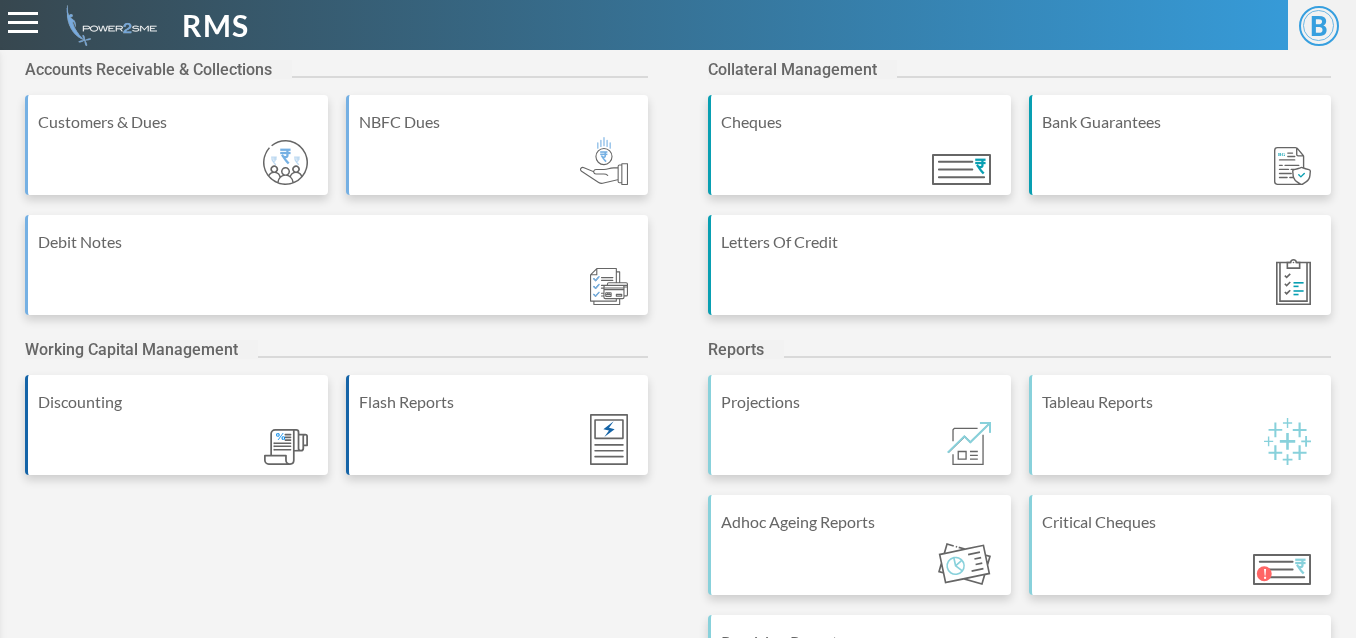 click on "Bank Guarantees" at bounding box center (1180, 145) 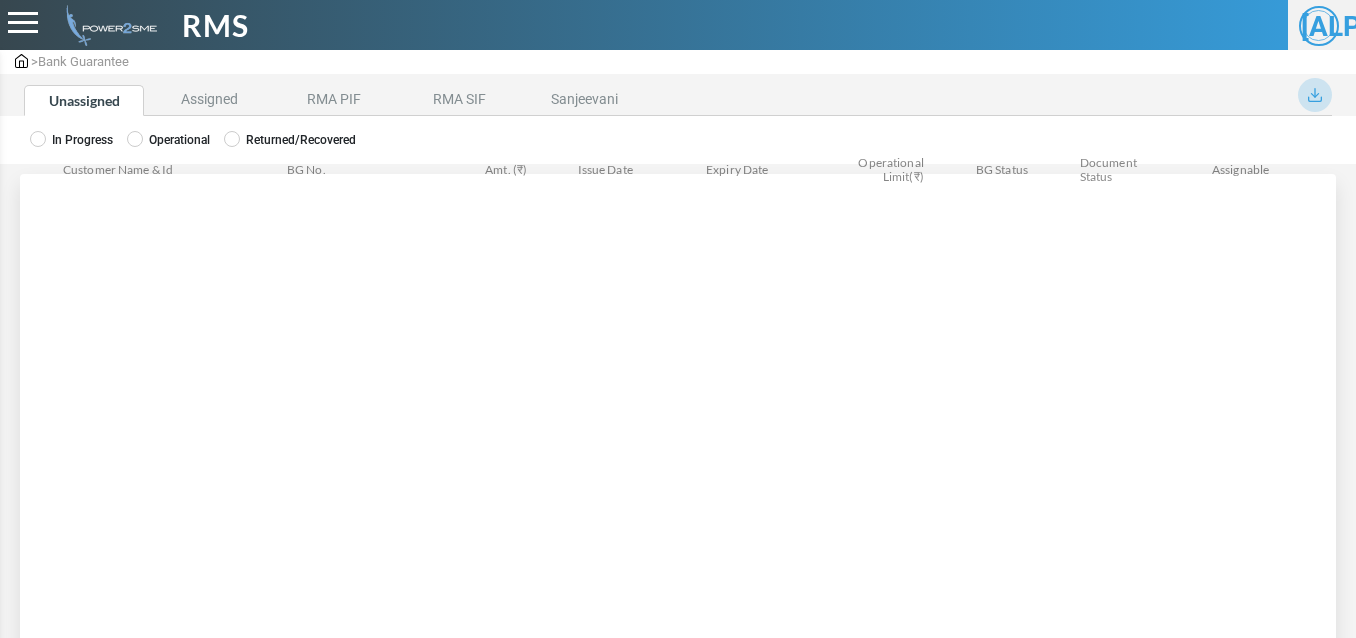 scroll, scrollTop: 0, scrollLeft: 0, axis: both 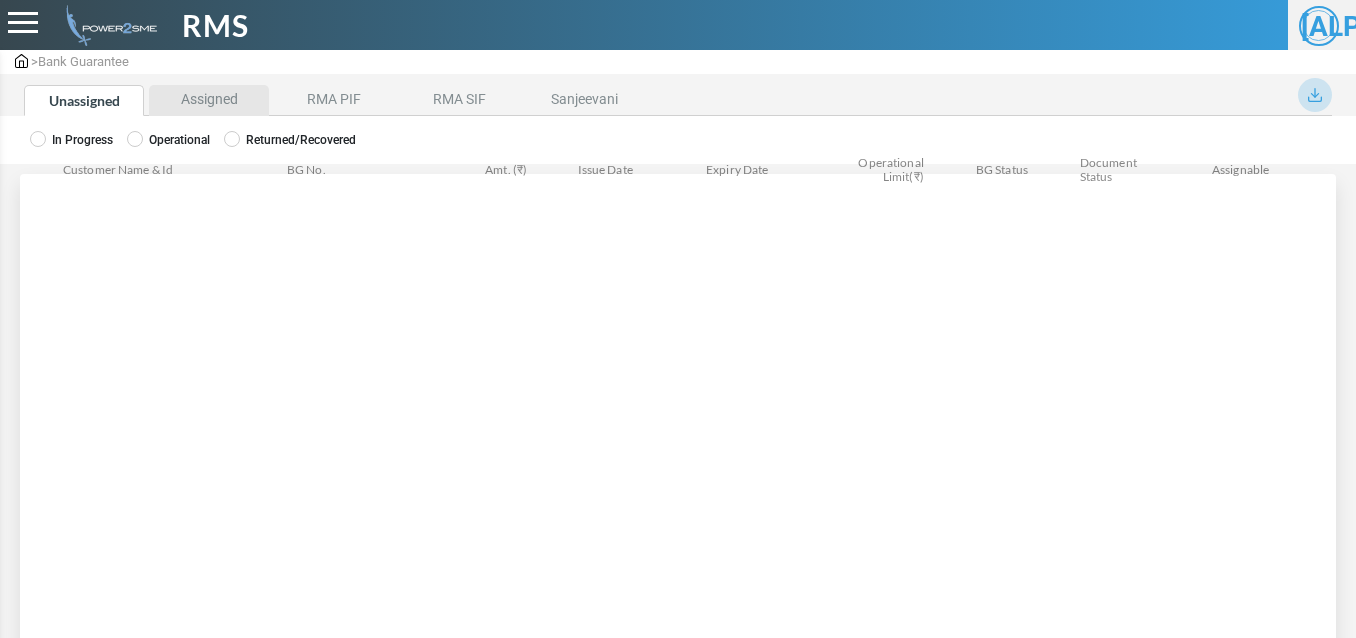 click on "Assigned" at bounding box center (209, 100) 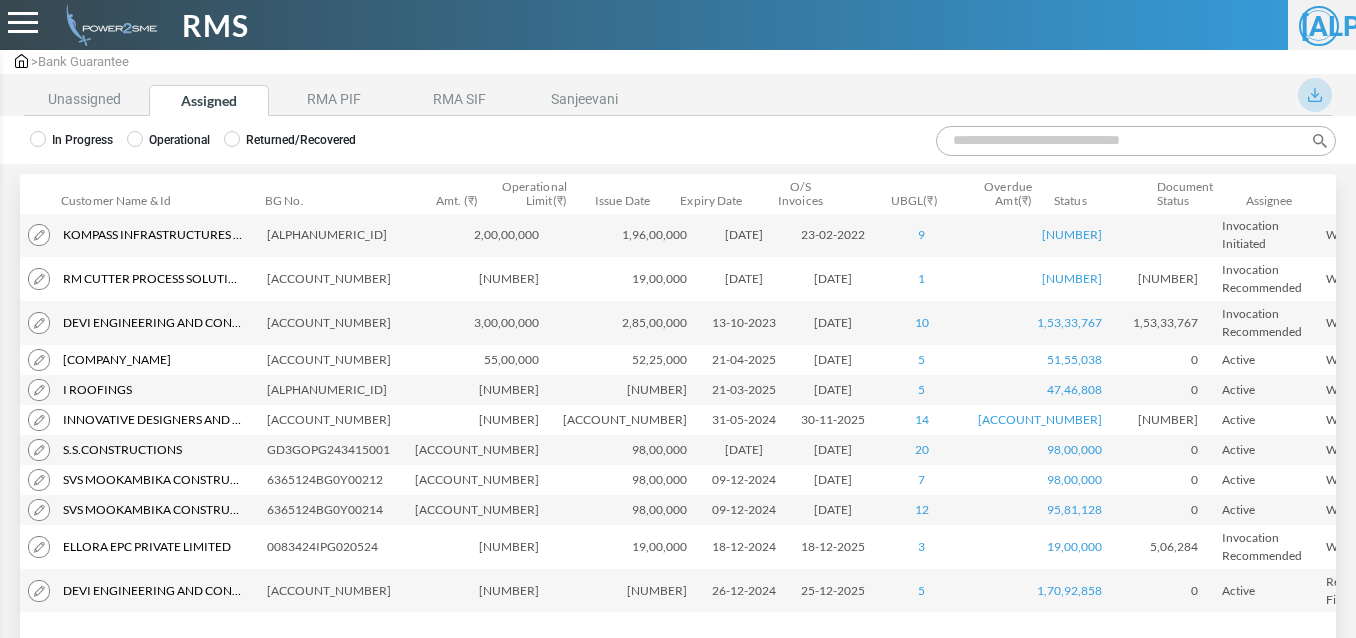 click on "Search:" at bounding box center (1136, 141) 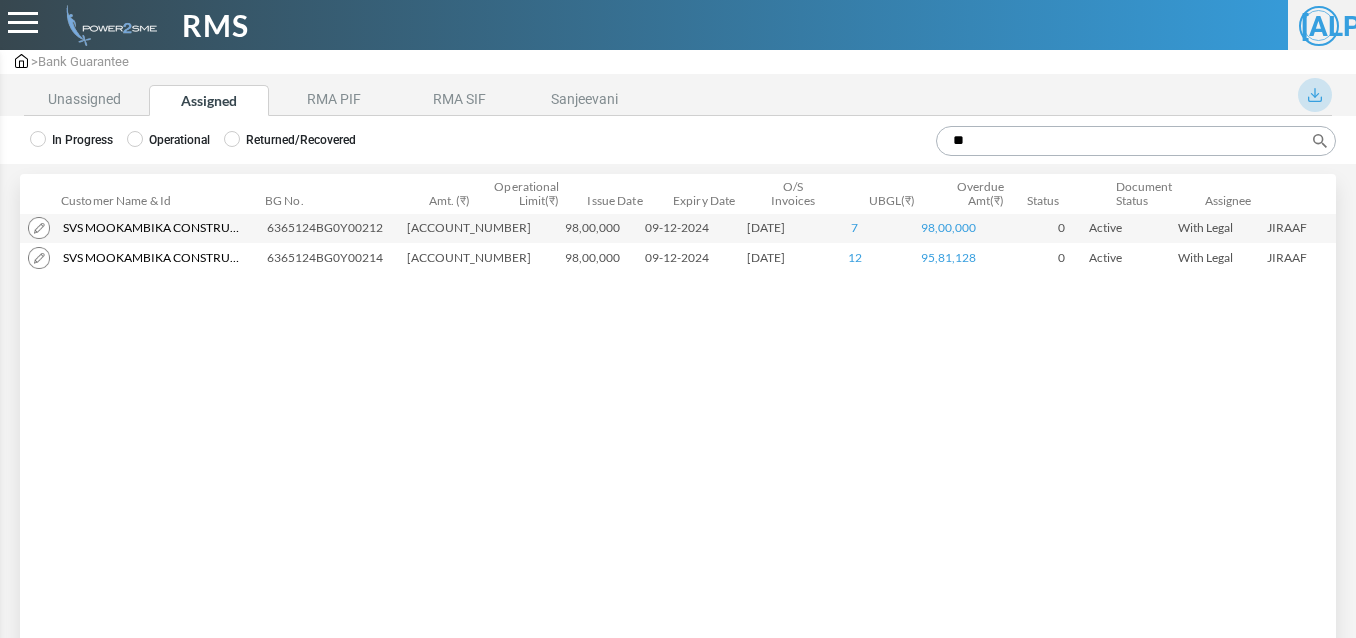 type on "**" 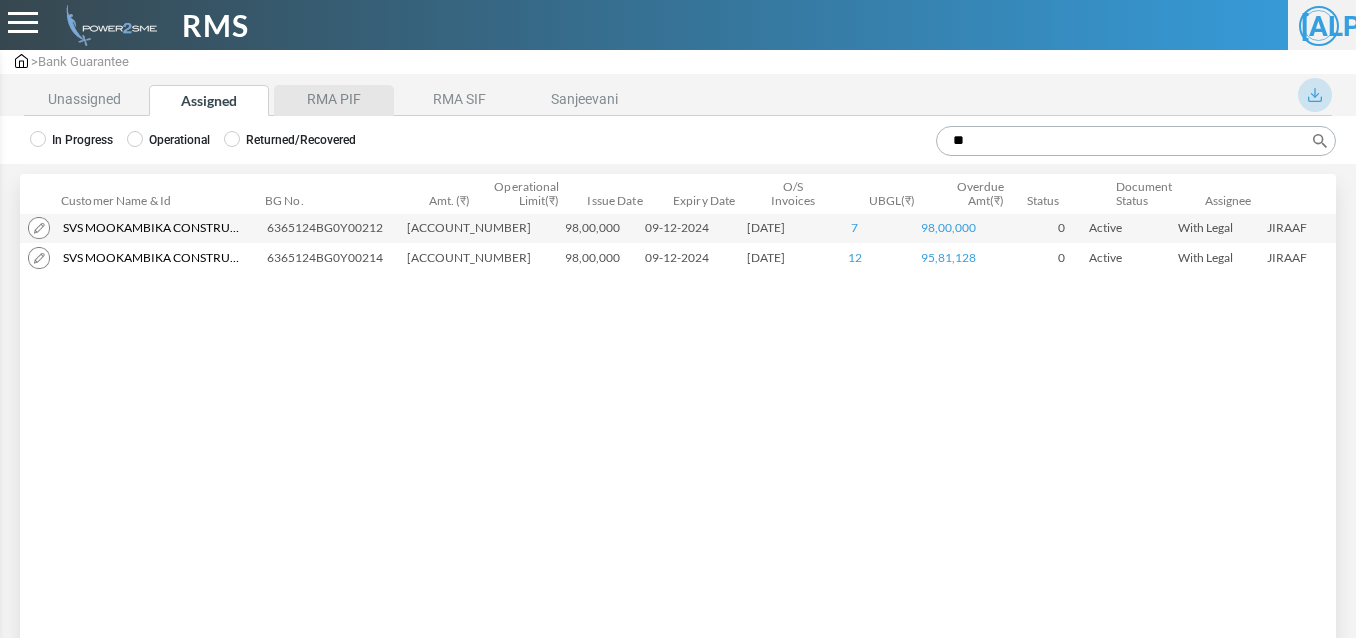 click on "RMA PIF" at bounding box center [334, 100] 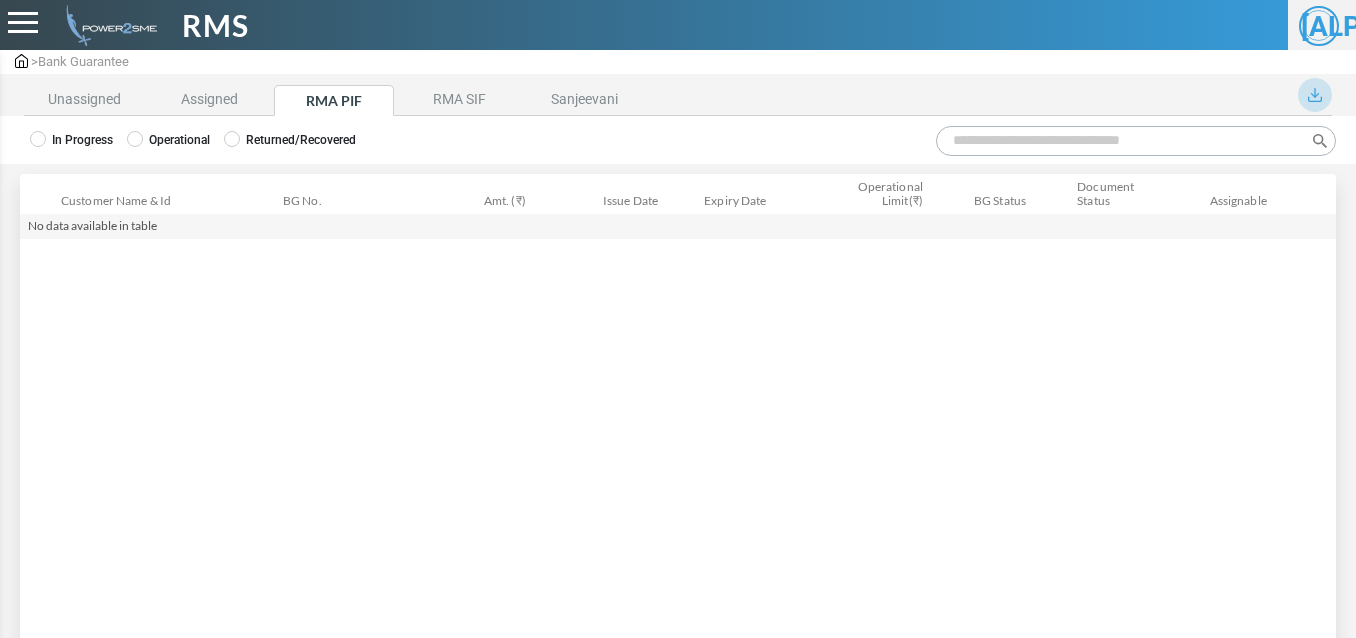 click on "Operational" at bounding box center (168, 140) 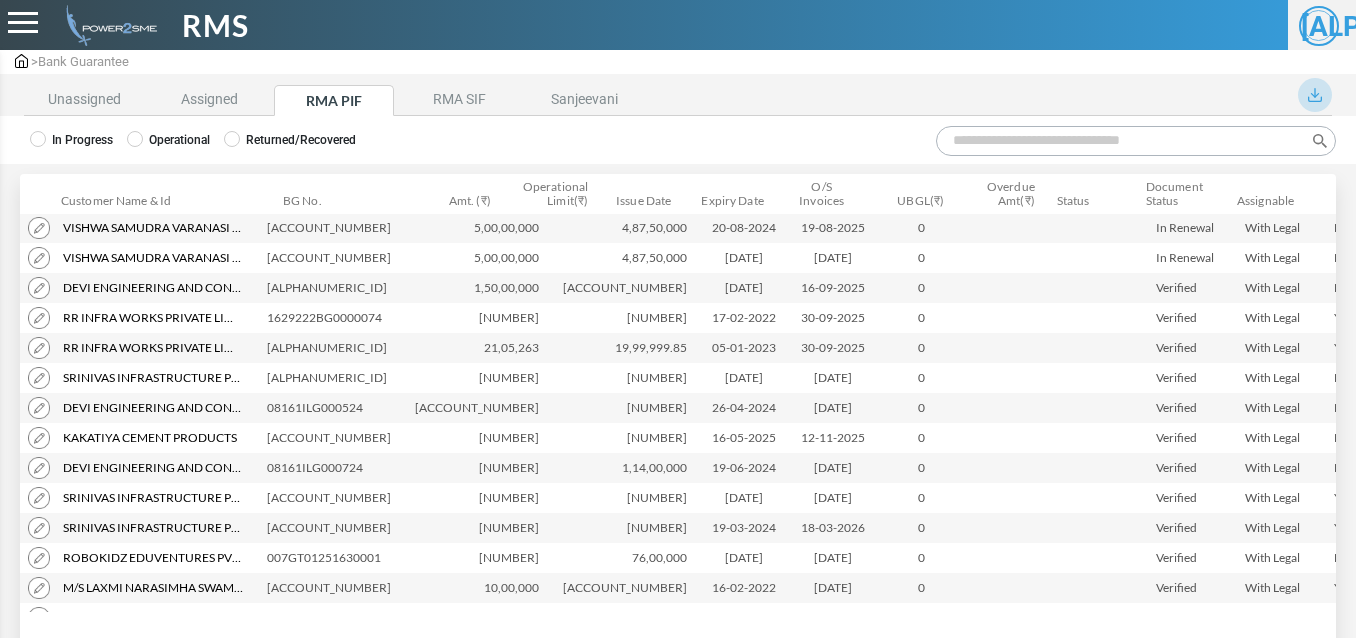 click on "Search:" at bounding box center [1136, 141] 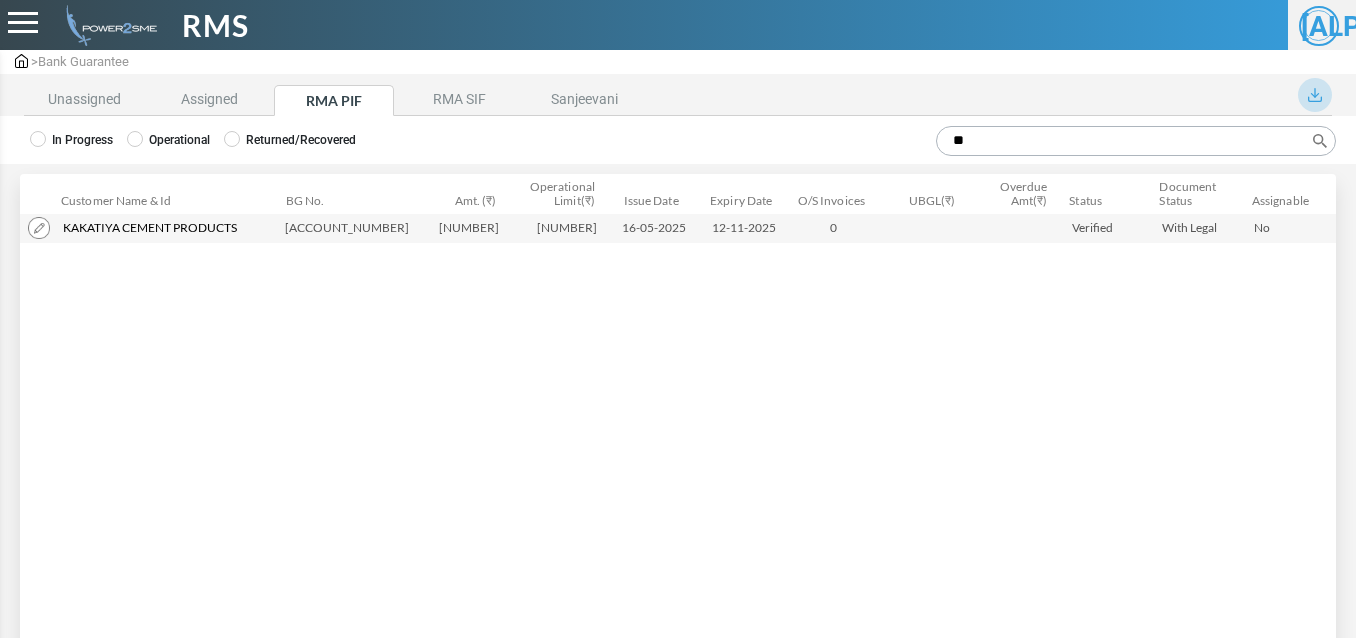 type on "*" 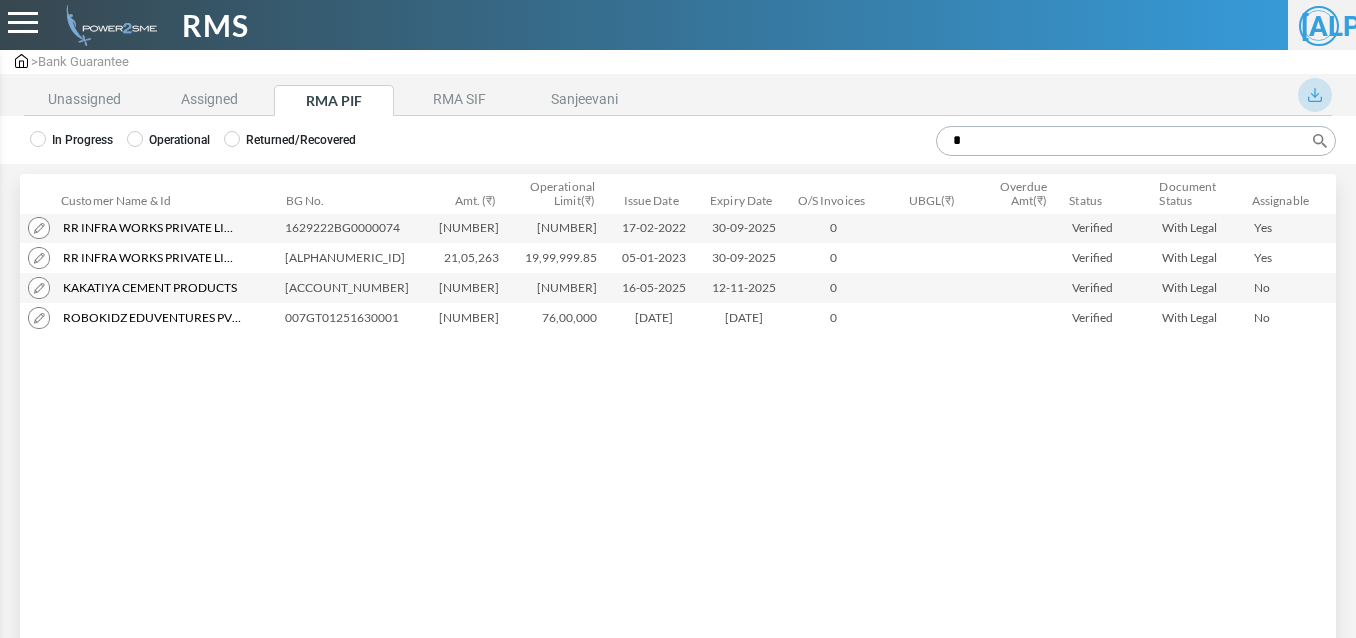 type 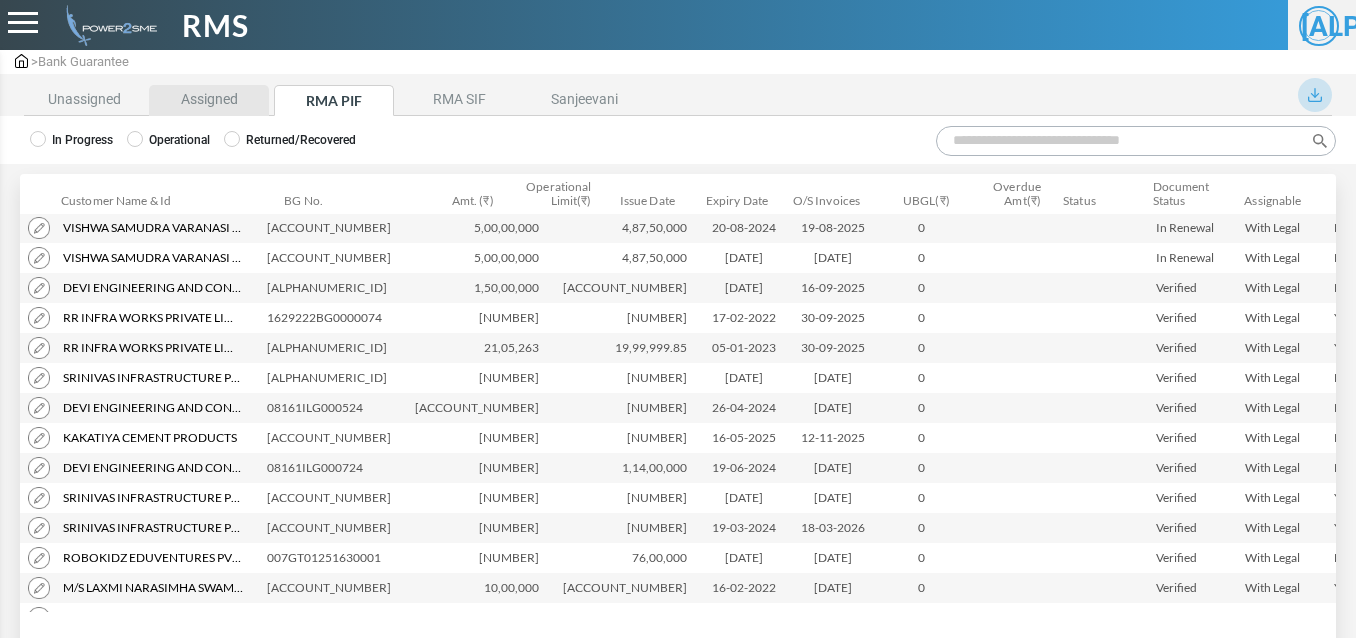 click on "Assigned" at bounding box center (209, 100) 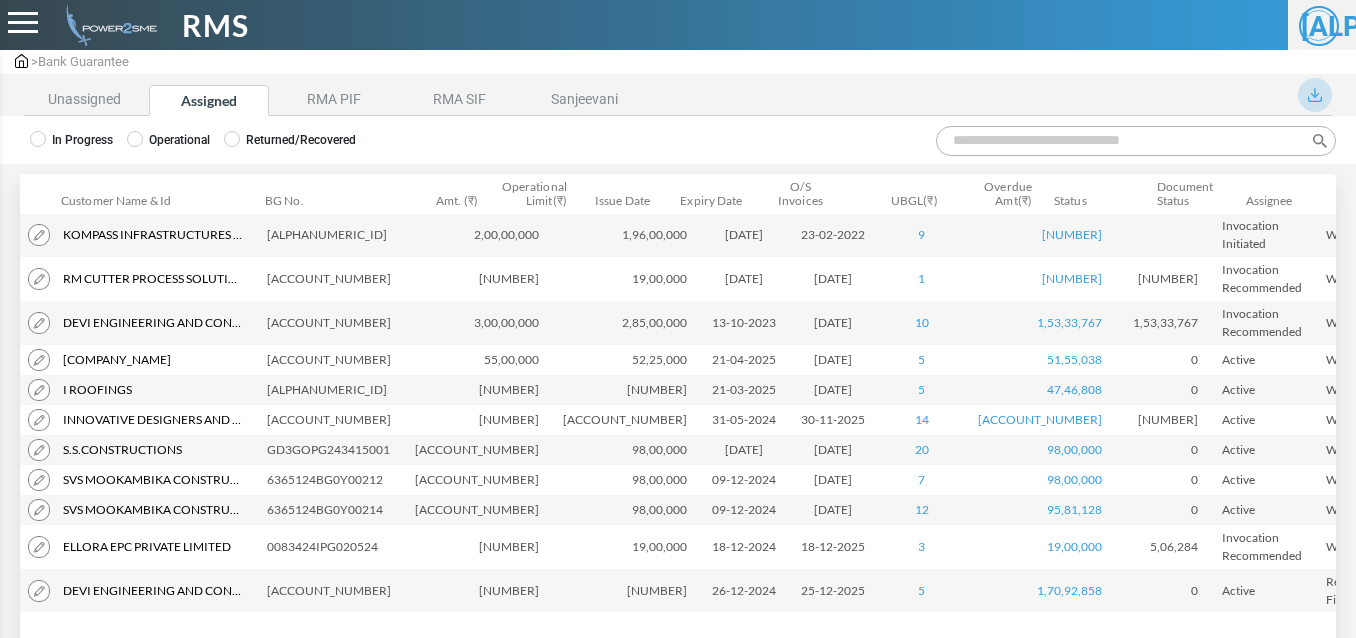 click on "Search:" at bounding box center (1136, 141) 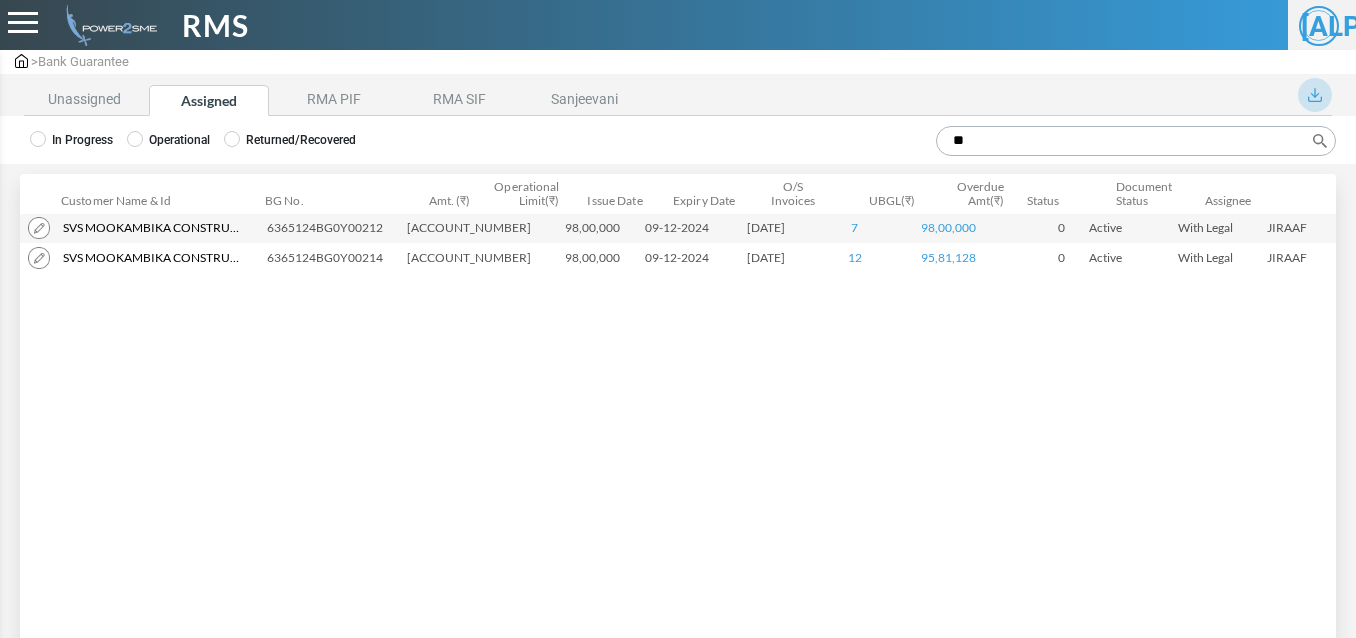 type on "*" 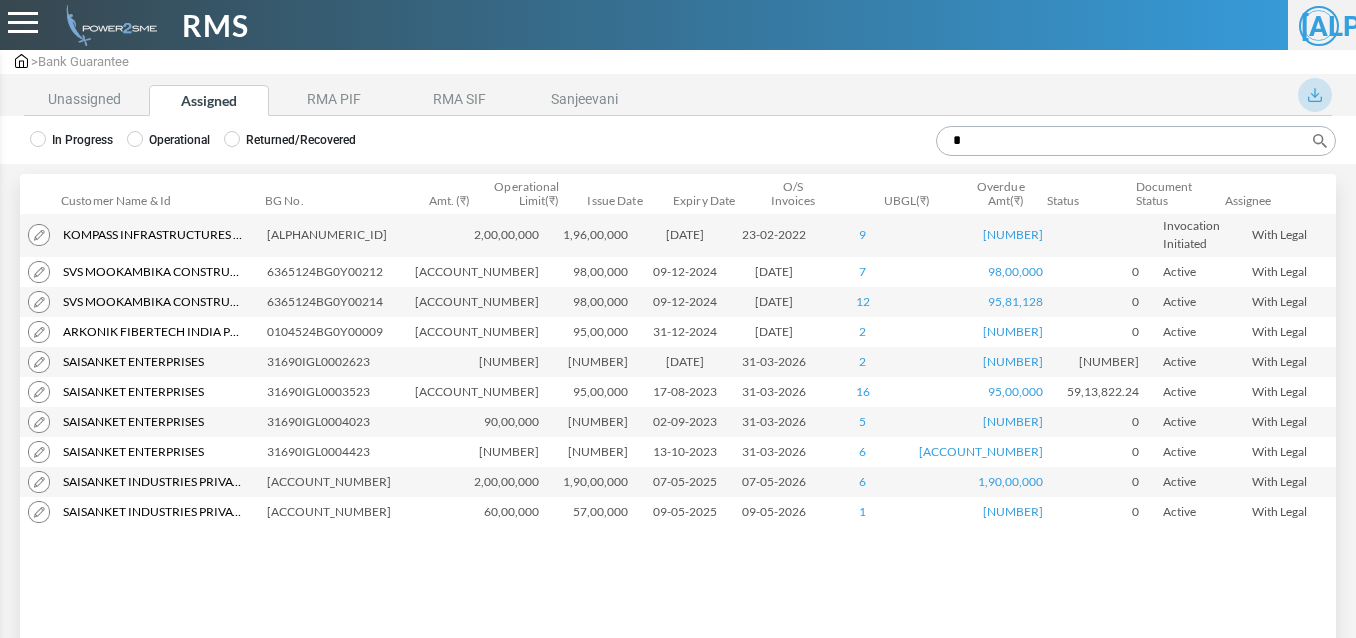 type 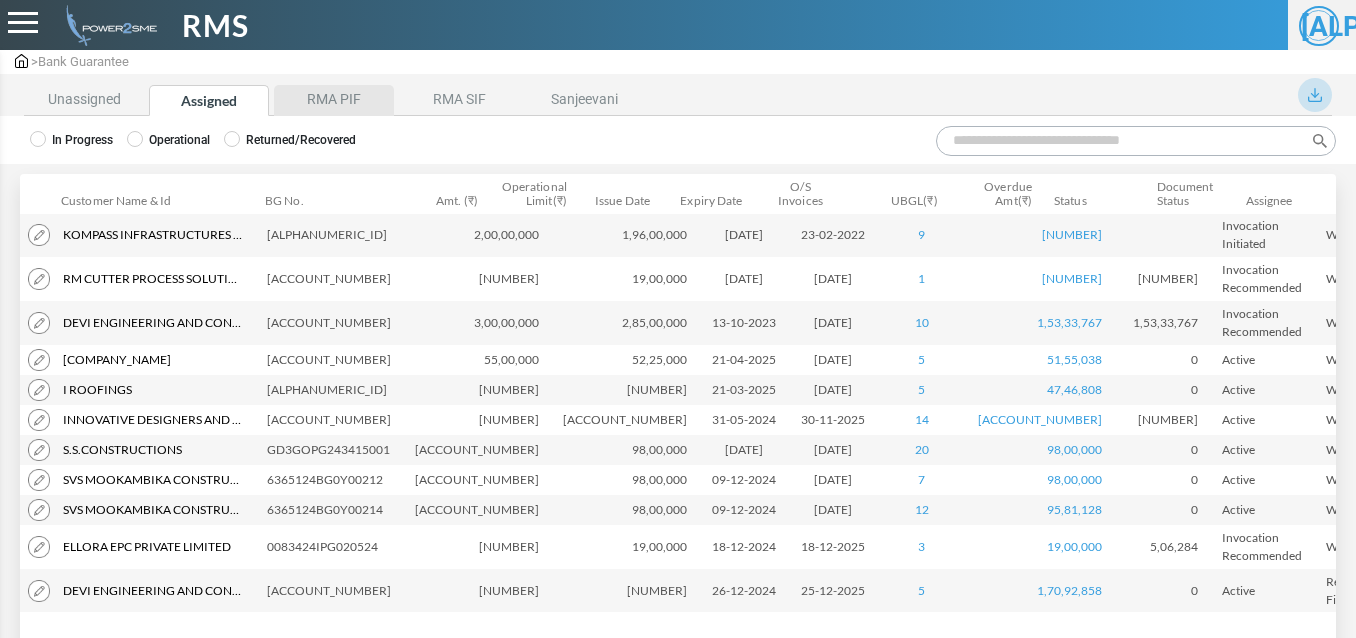 click on "RMA PIF" at bounding box center (334, 100) 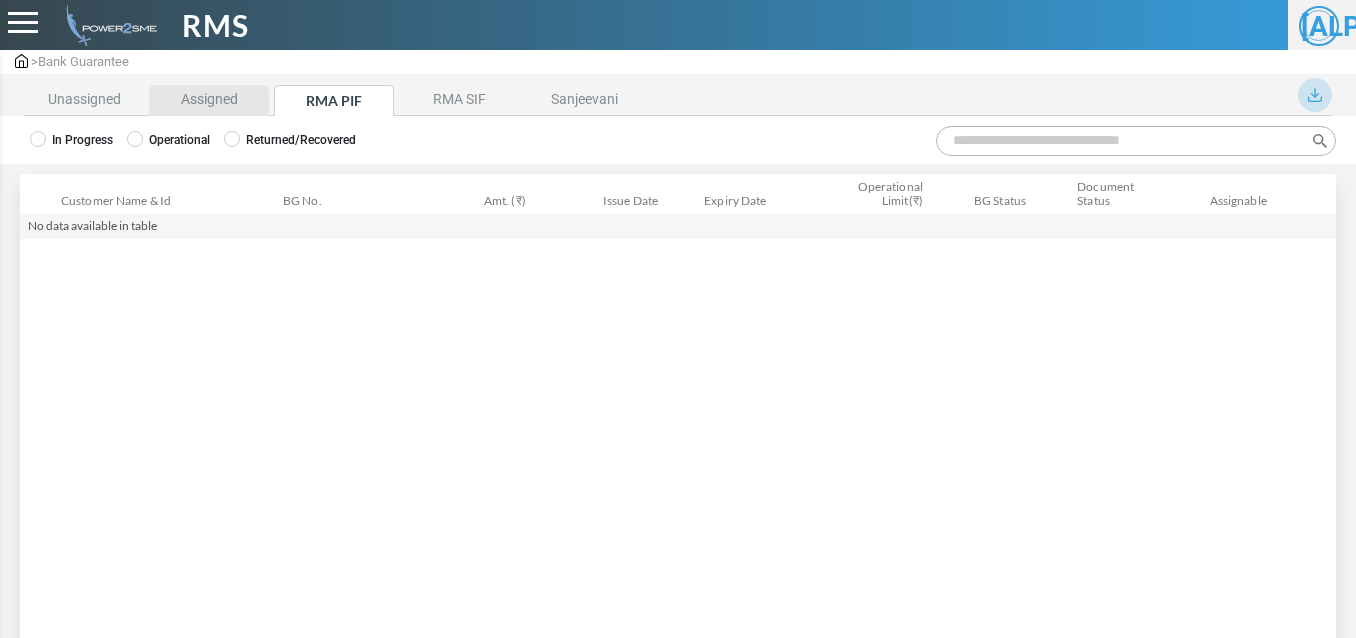 click on "Assigned" at bounding box center [209, 100] 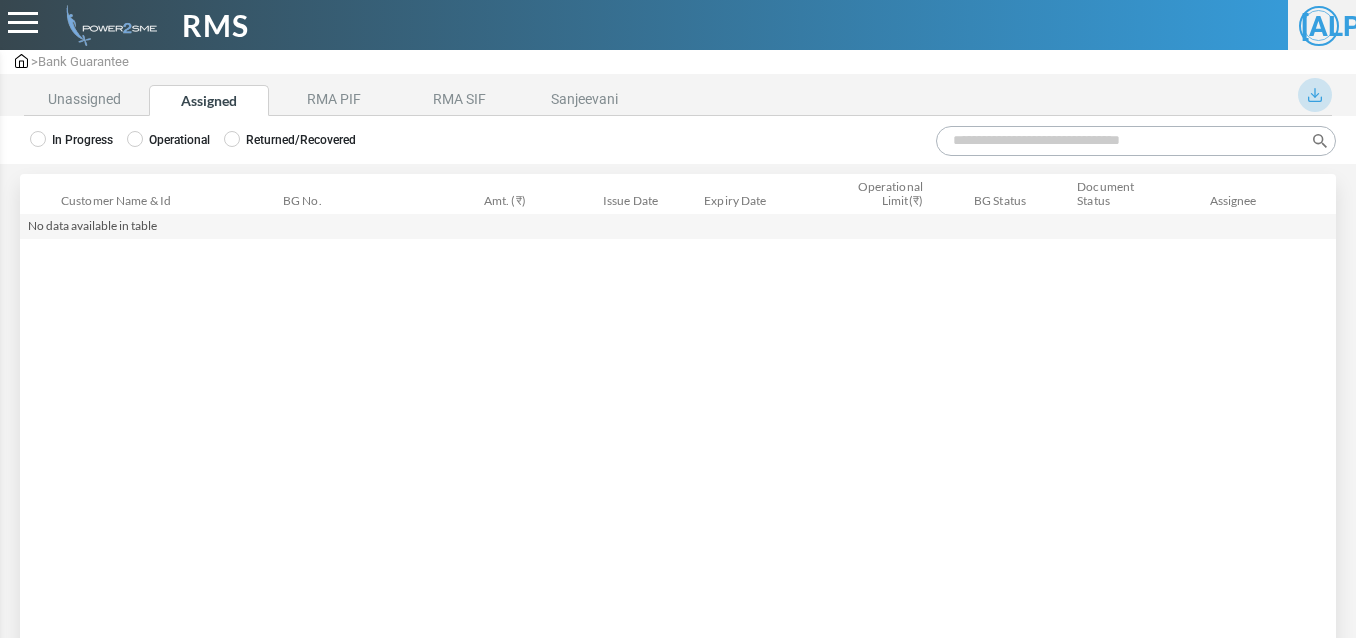 click on "Operational" at bounding box center [168, 140] 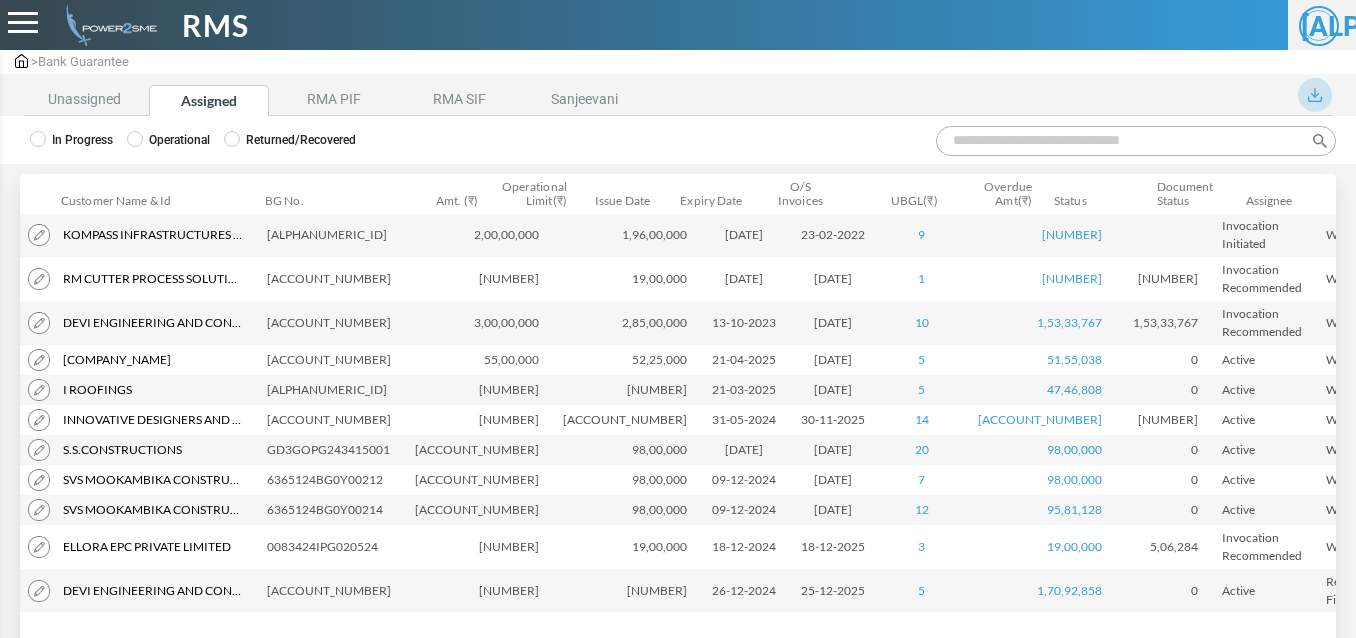 click on "Search:" at bounding box center (1136, 141) 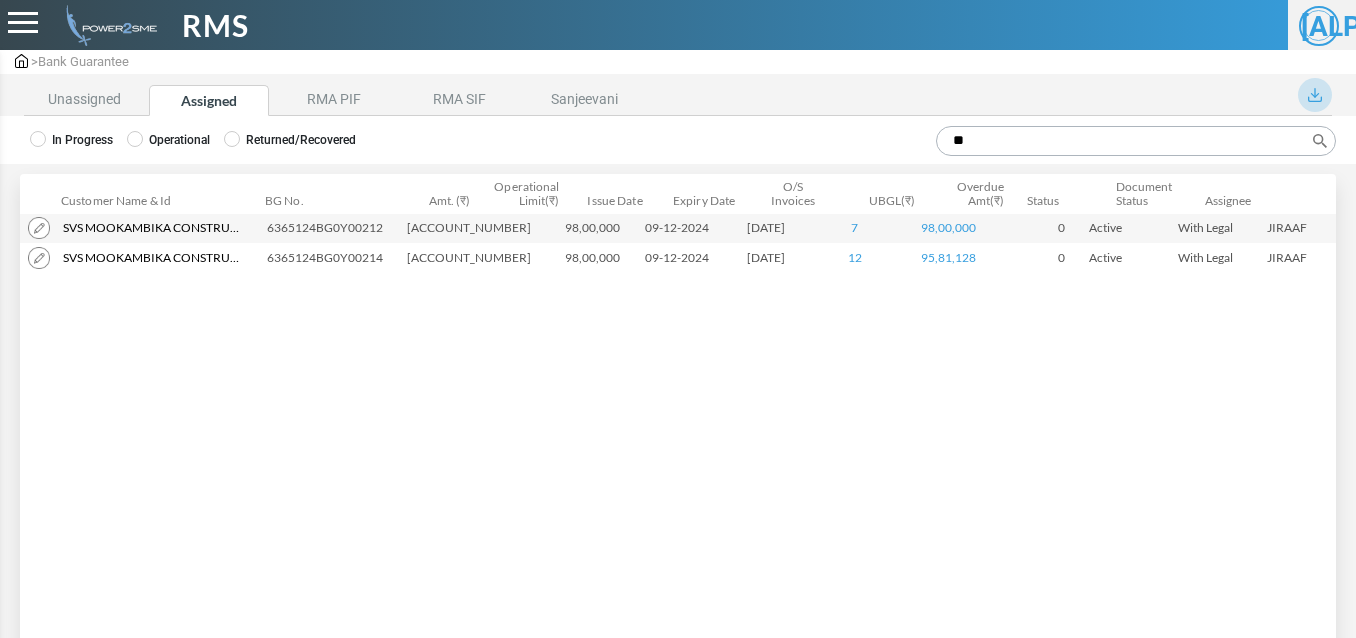 type on "*" 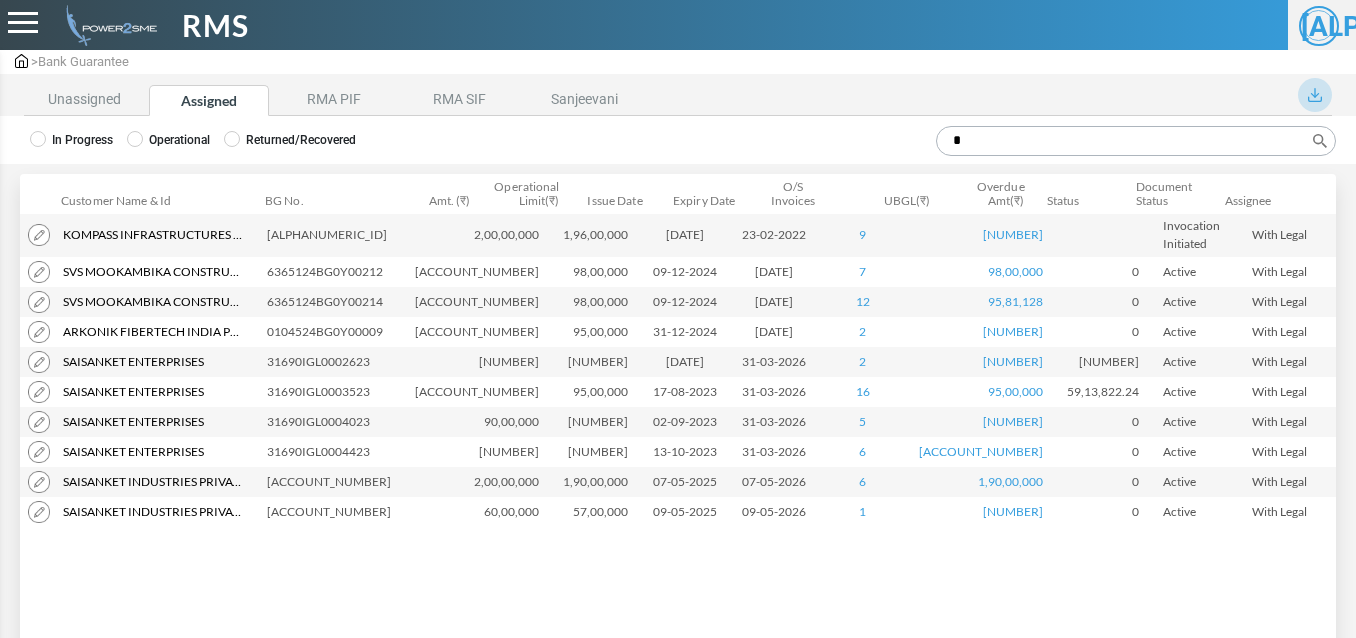 type 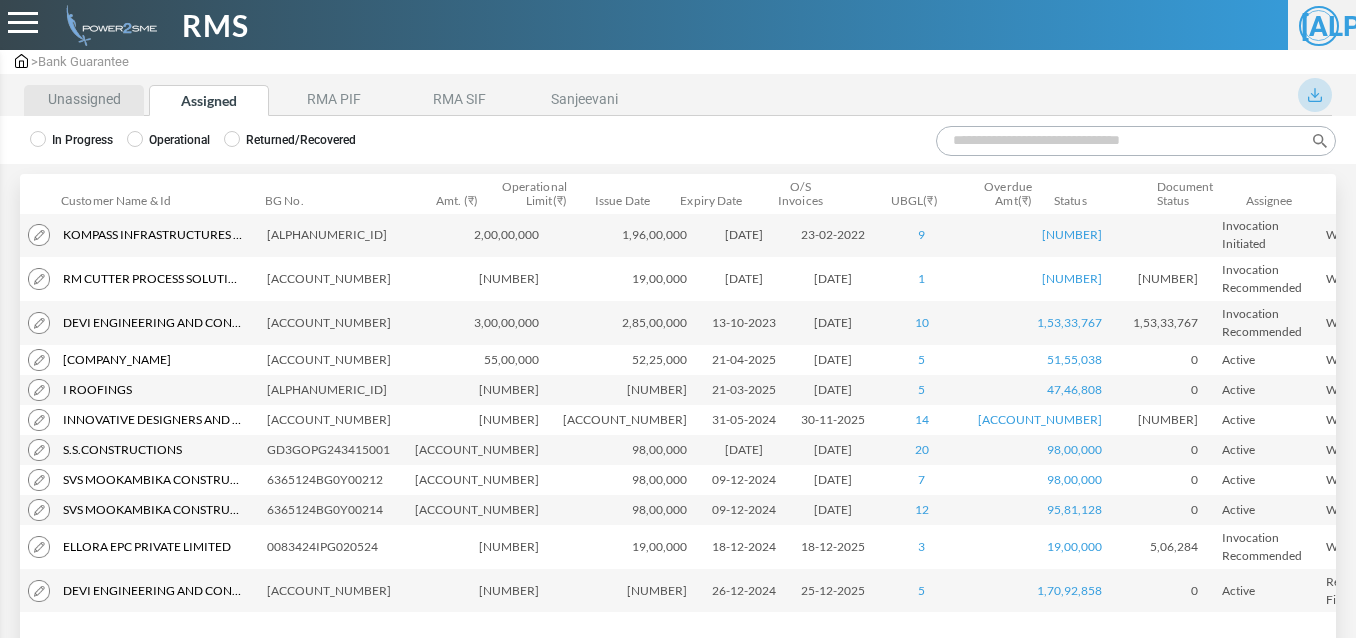 click on "Unassigned" at bounding box center (84, 100) 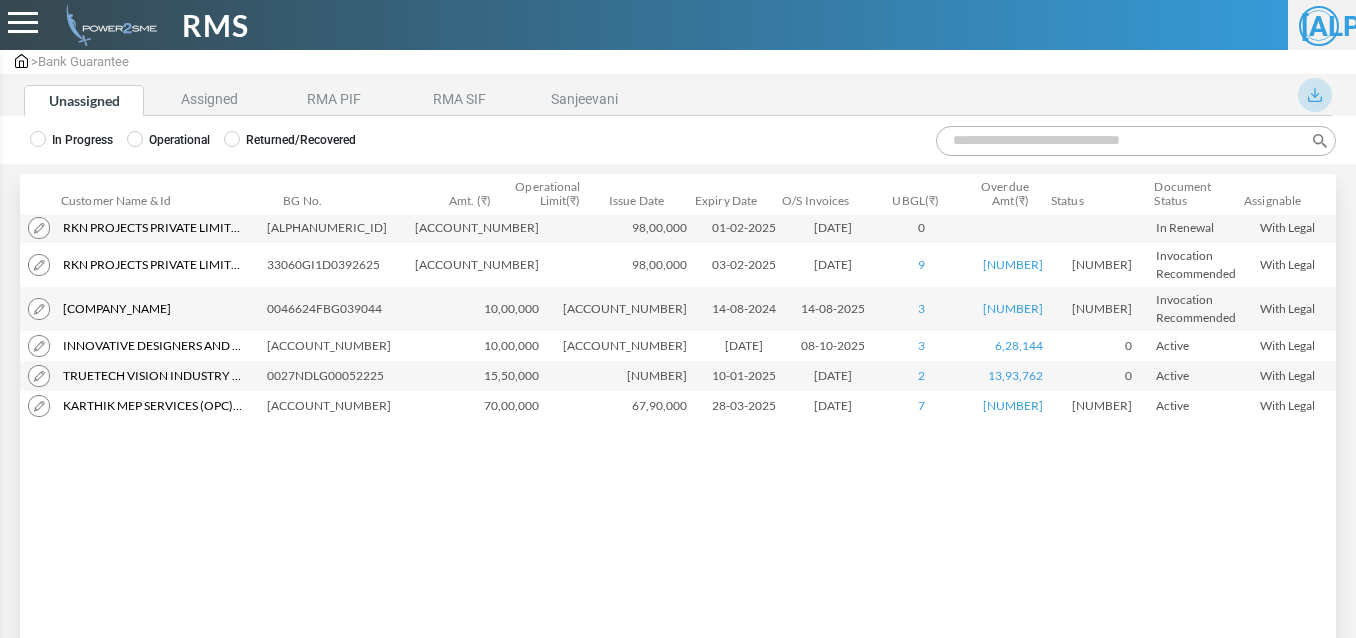 click at bounding box center (39, 406) 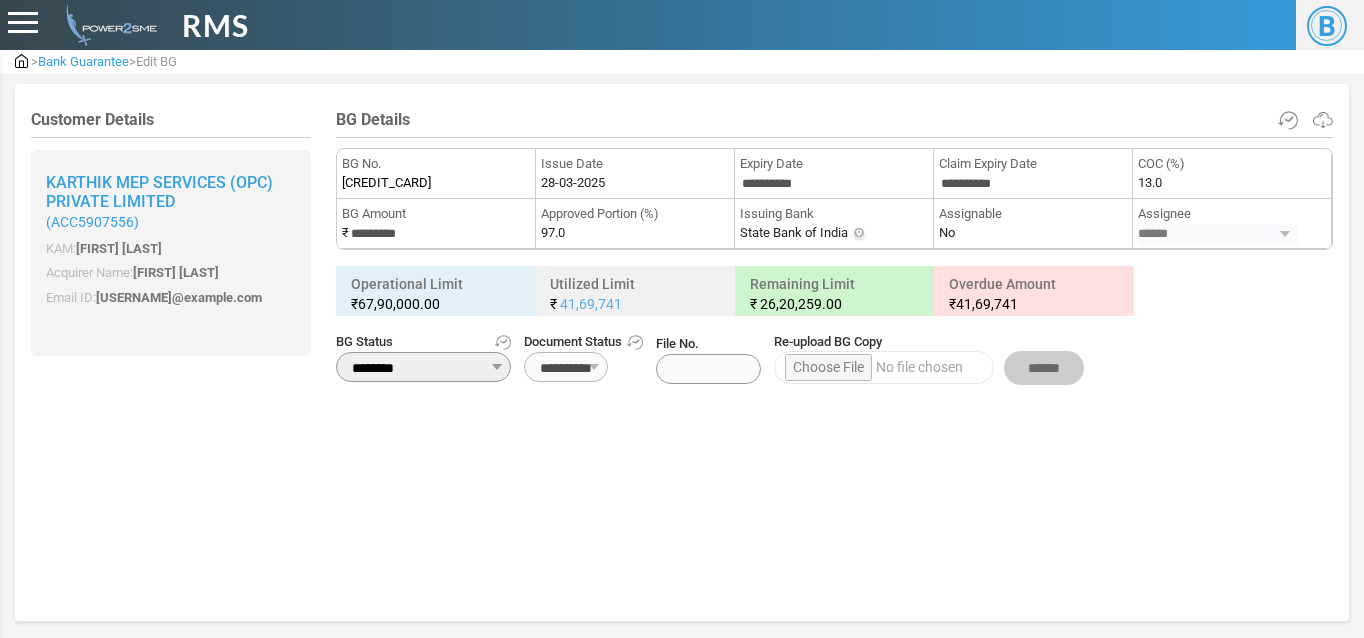 scroll, scrollTop: 0, scrollLeft: 0, axis: both 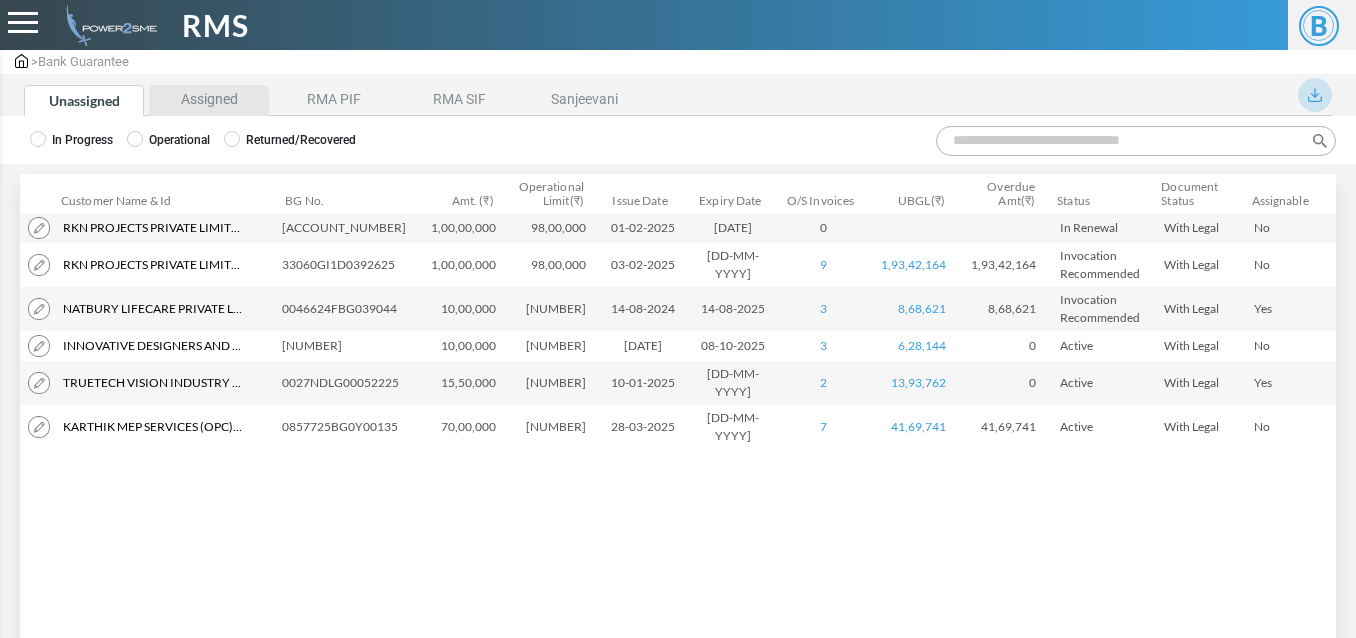 click on "Assigned" at bounding box center (209, 100) 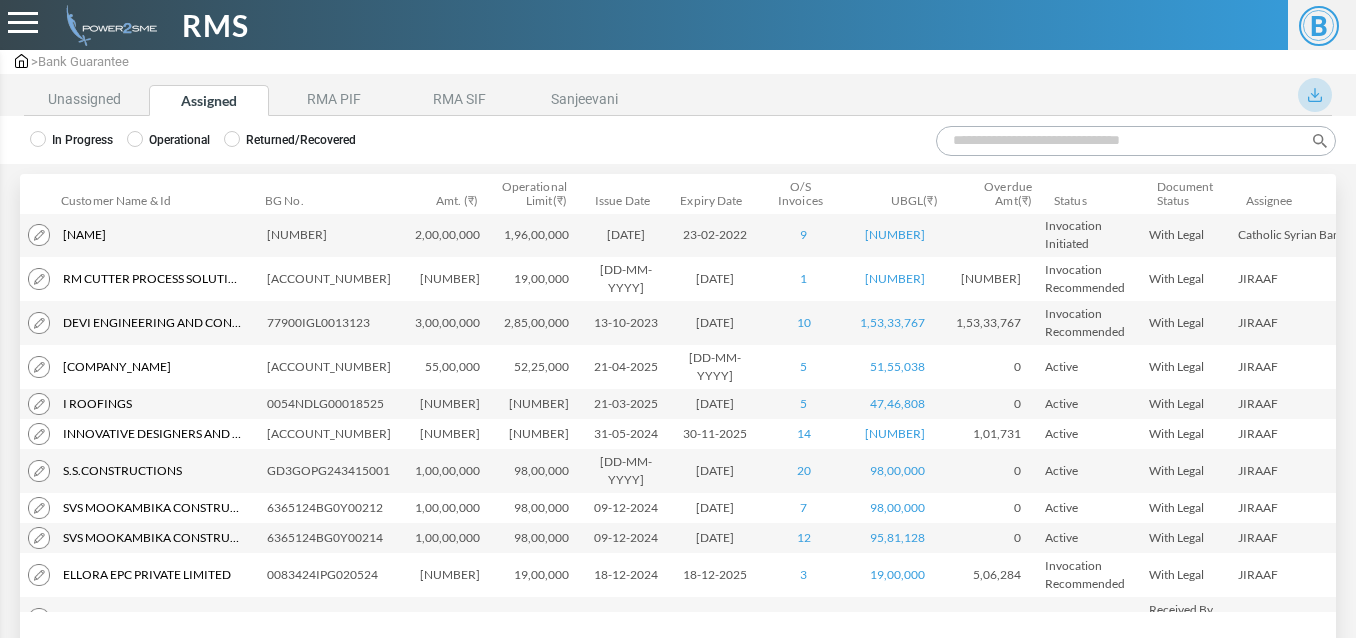 click on "Search:" at bounding box center [1136, 141] 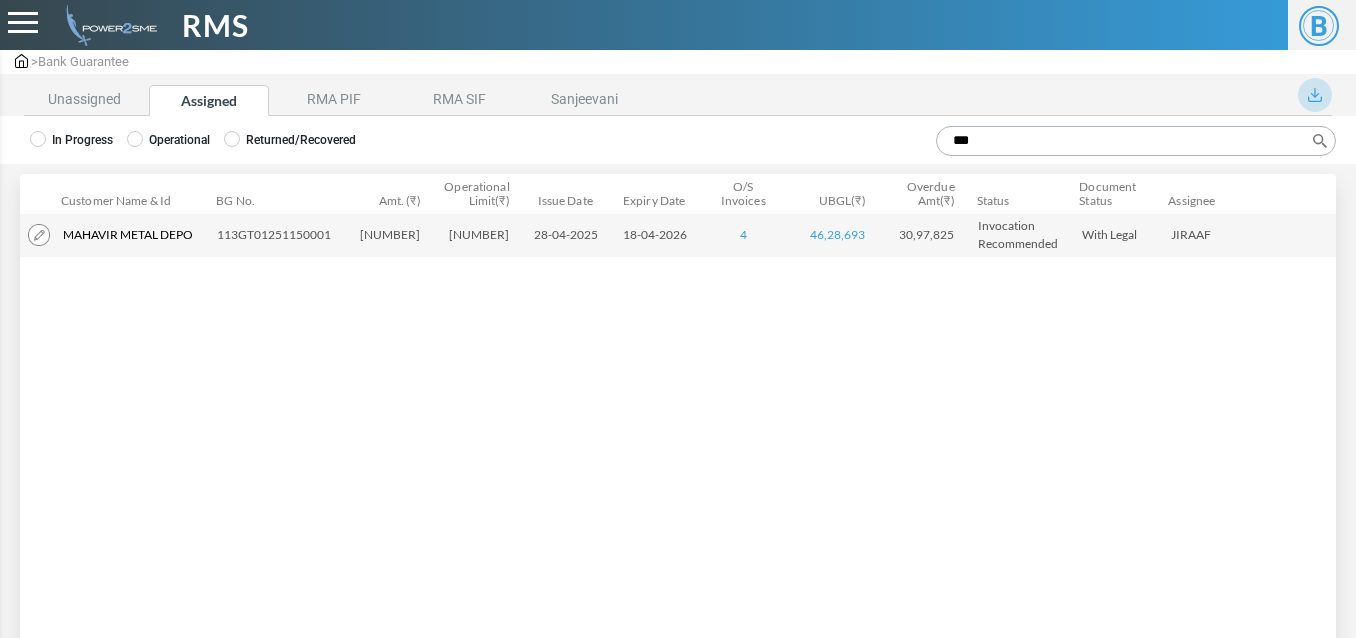 type on "***" 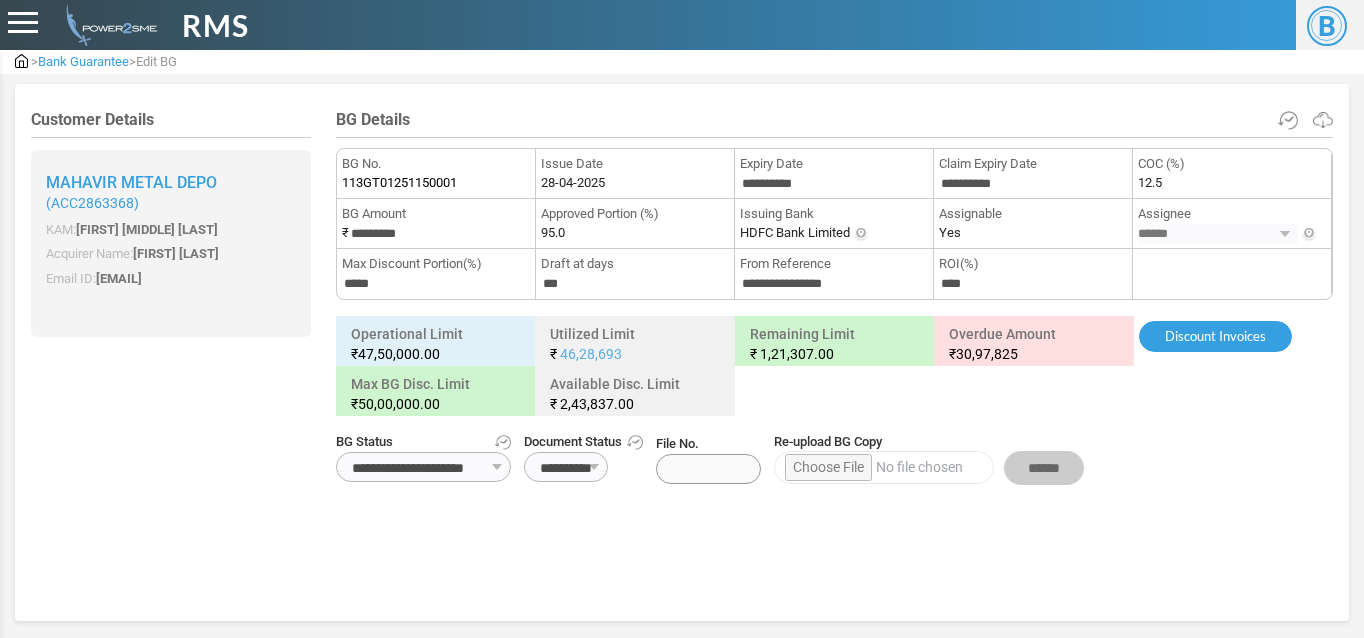 scroll, scrollTop: 0, scrollLeft: 0, axis: both 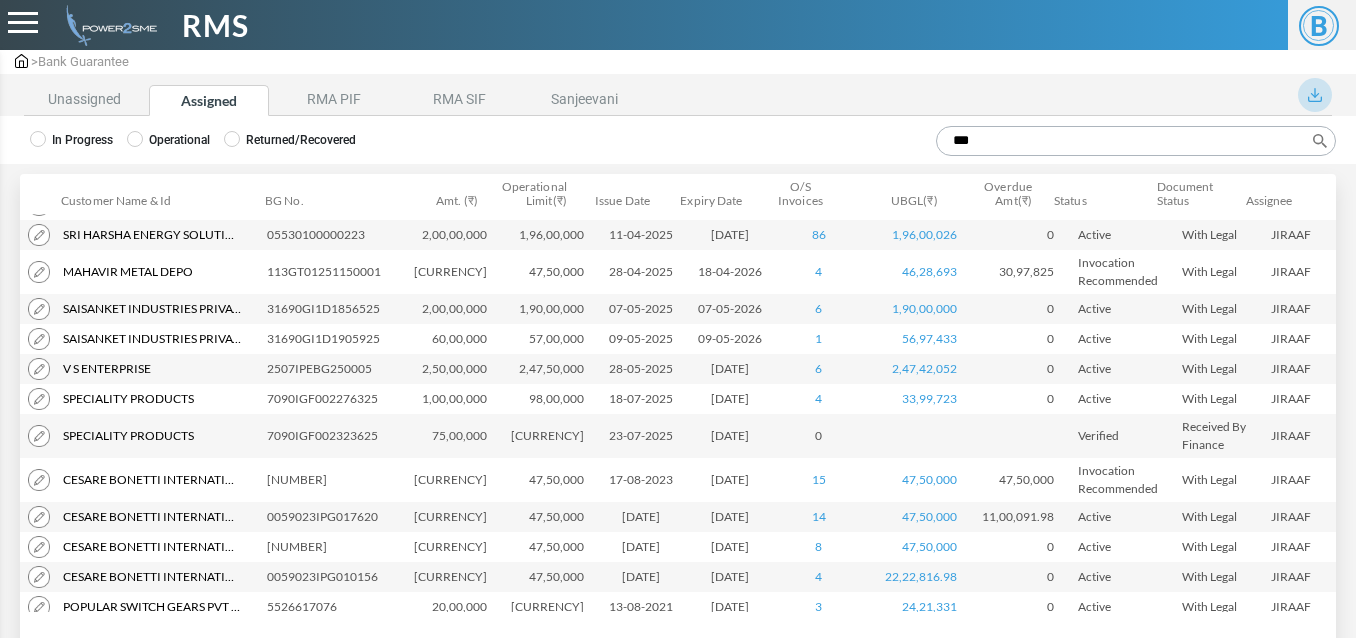 click on "***" at bounding box center [1136, 141] 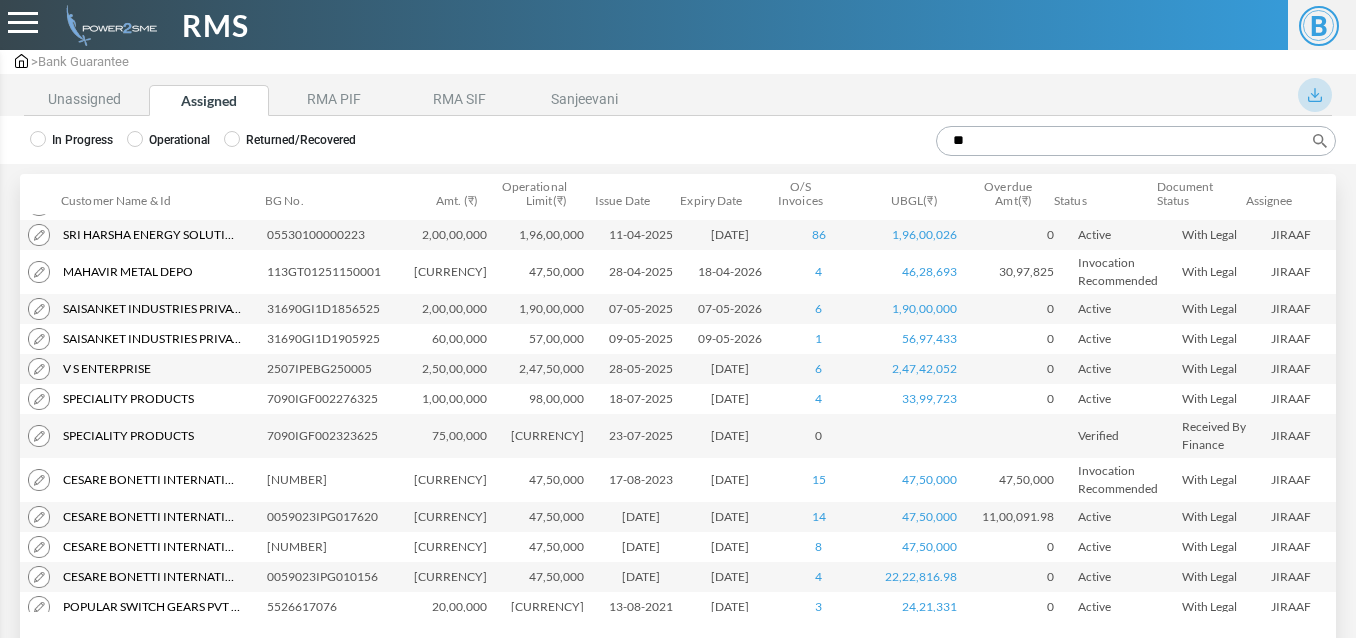 scroll, scrollTop: 0, scrollLeft: 0, axis: both 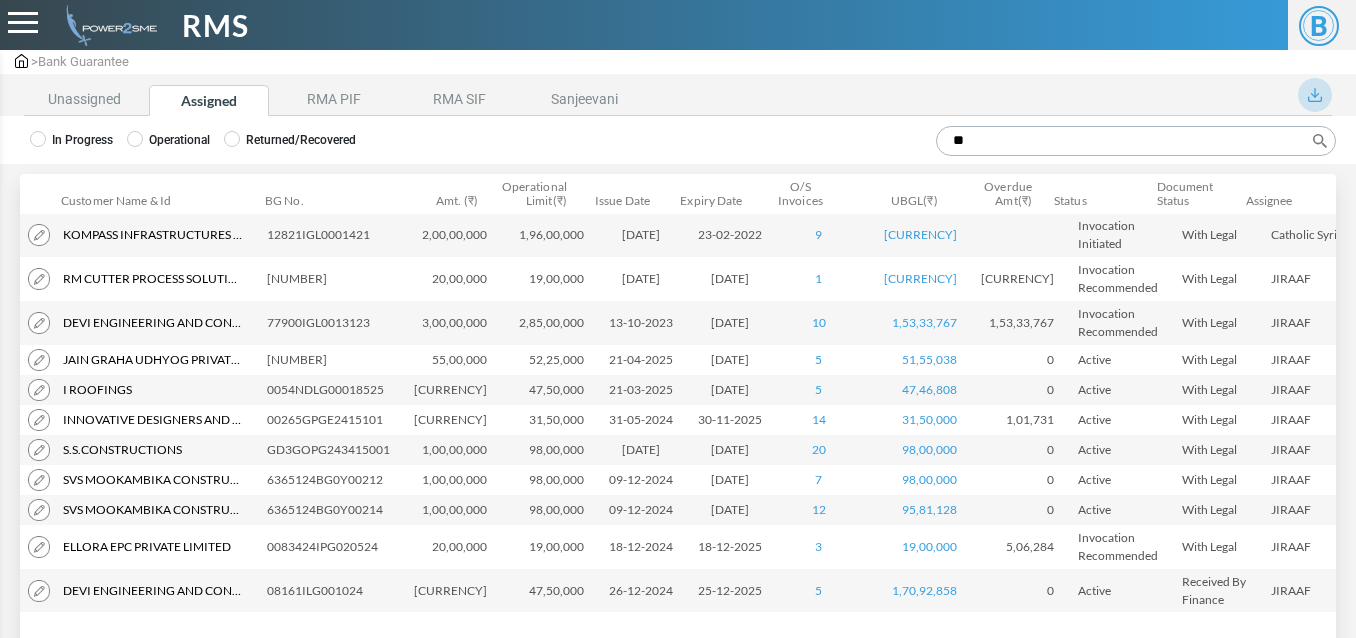 type on "*" 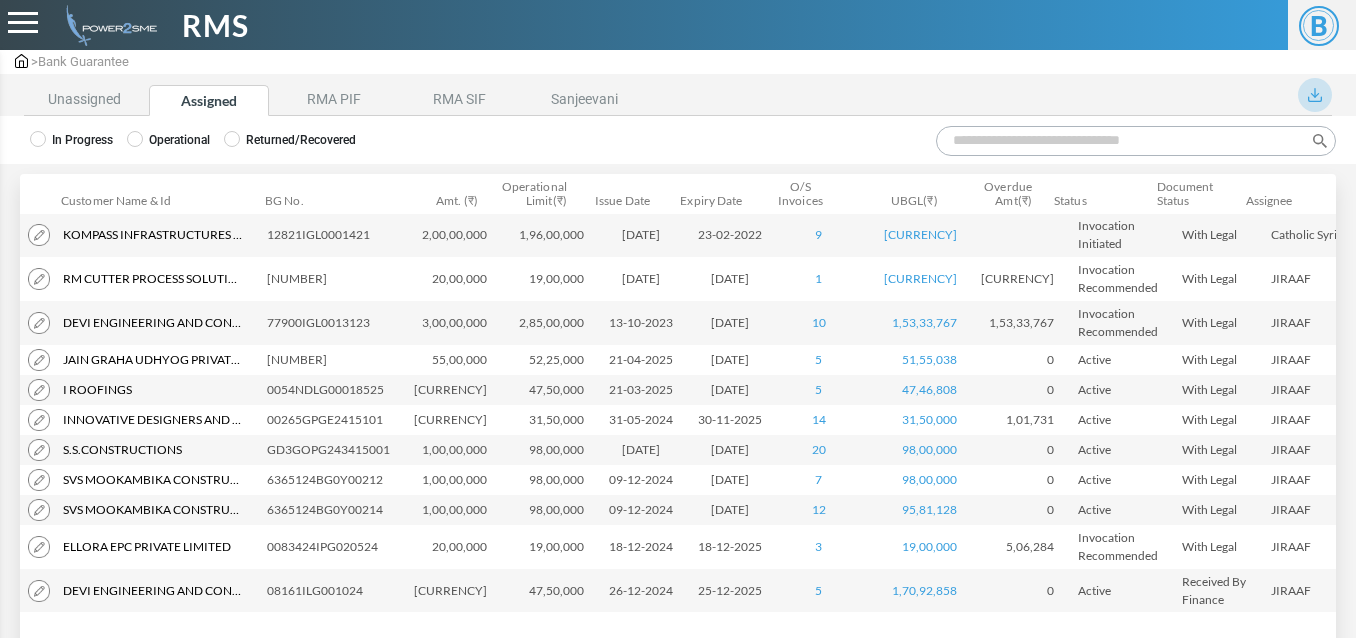 paste on "**********" 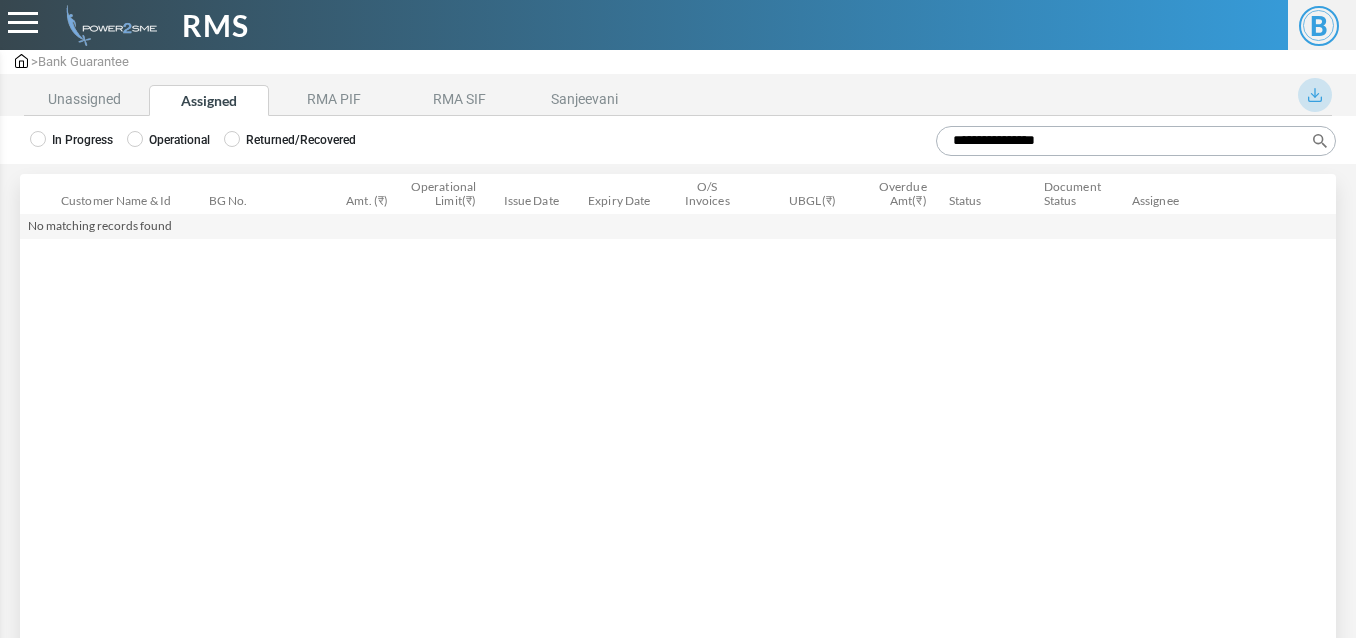 type on "**********" 